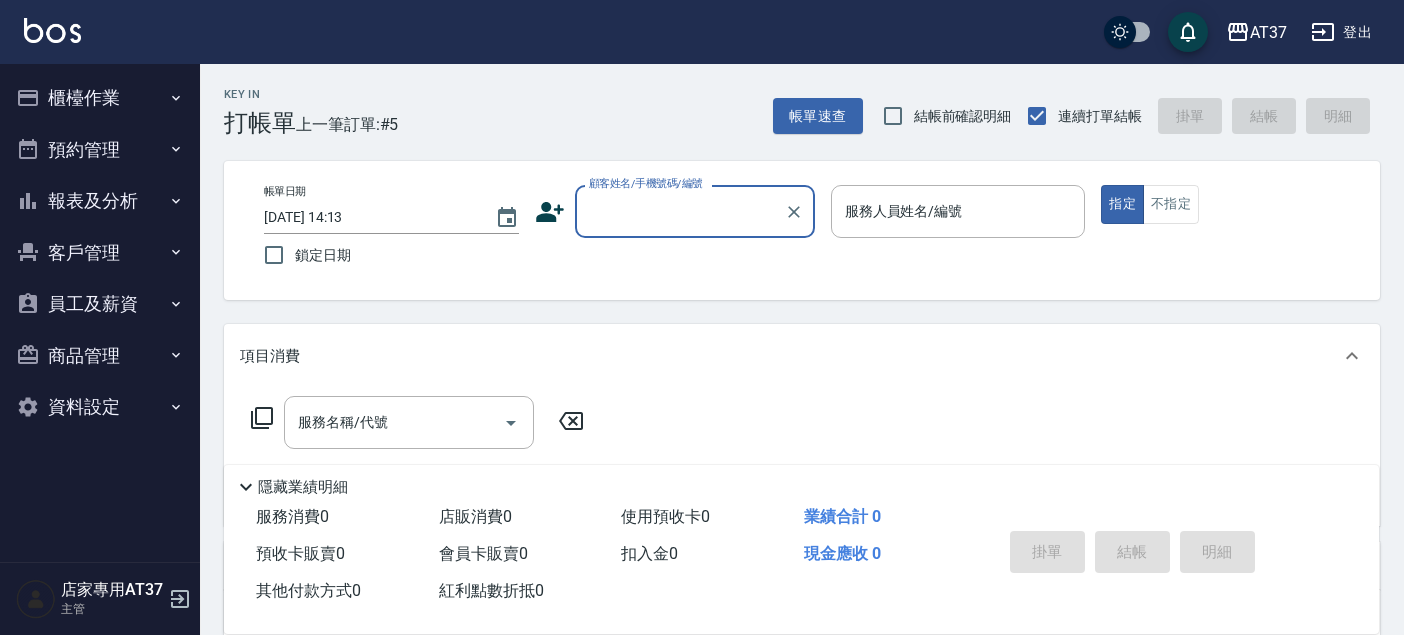 scroll, scrollTop: 0, scrollLeft: 0, axis: both 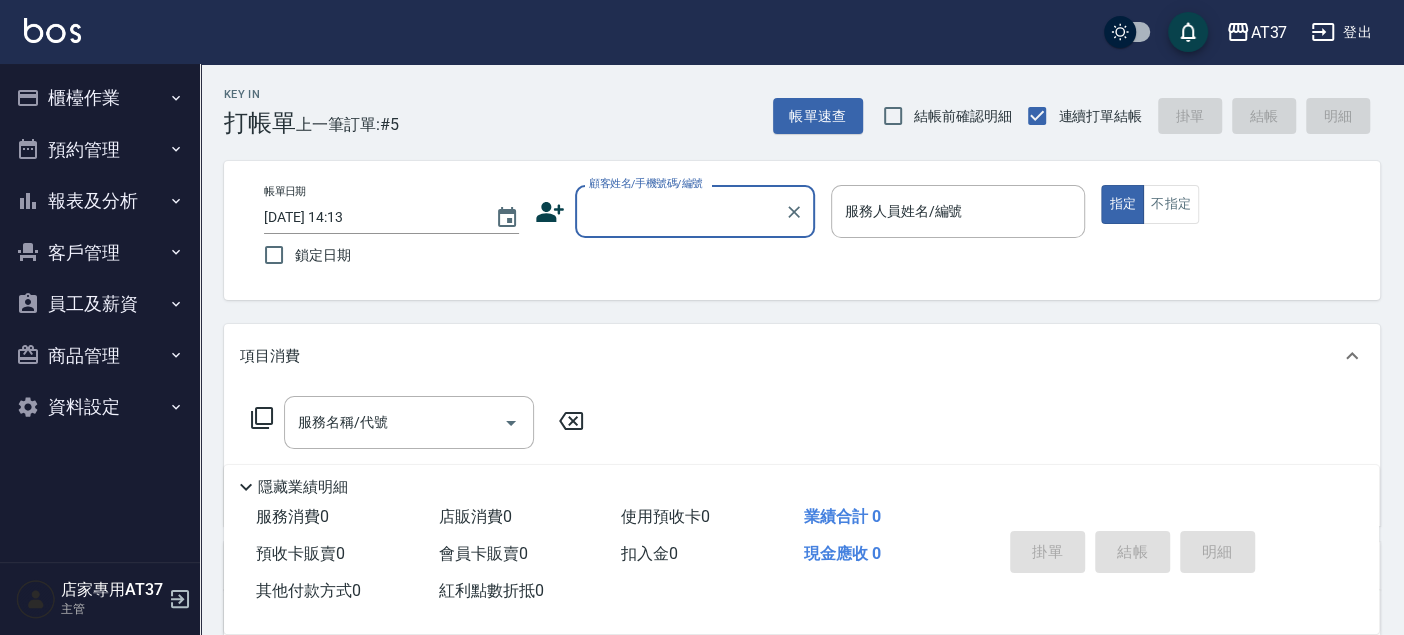 click on "顧客姓名/手機號碼/編號" at bounding box center (680, 211) 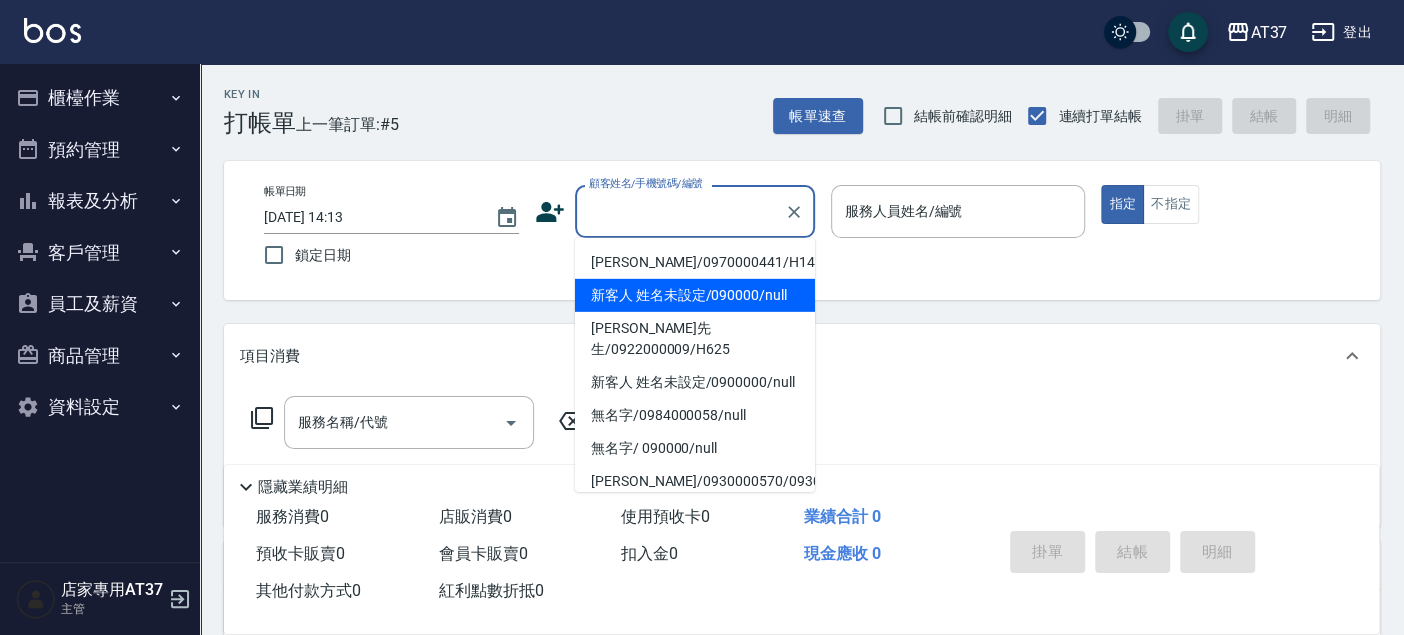 click on "新客人 姓名未設定/090000/null" at bounding box center (695, 295) 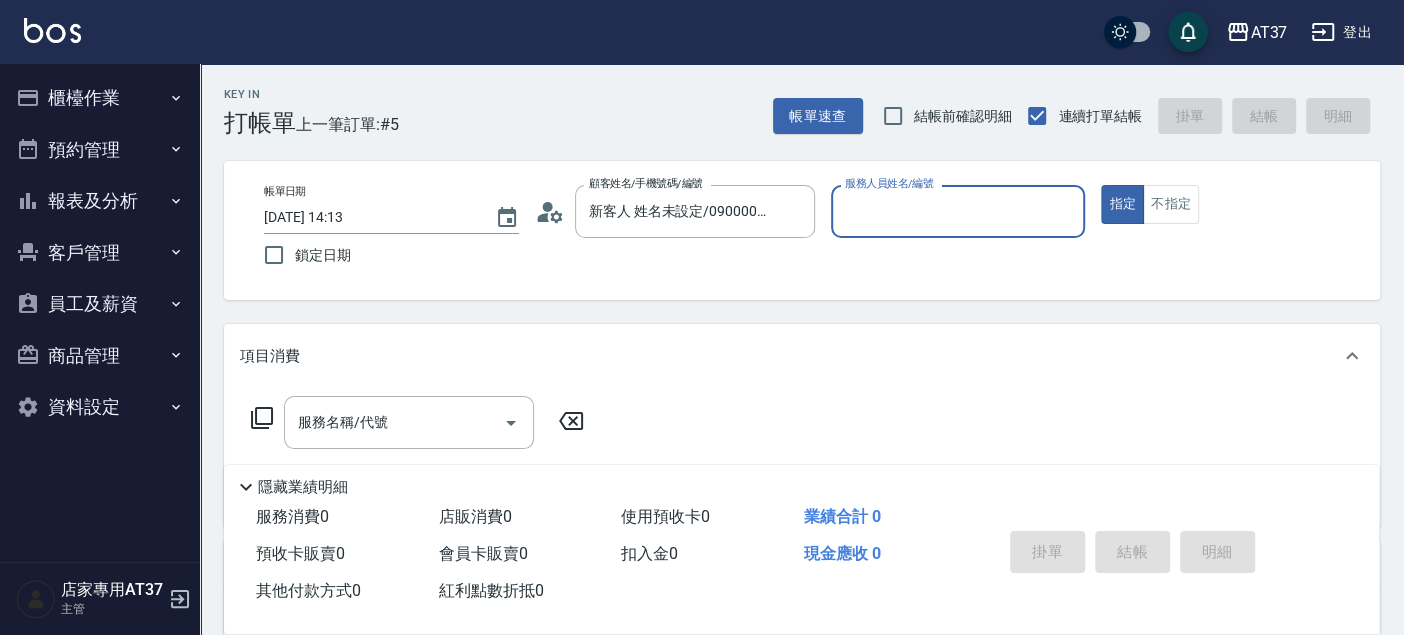 click on "服務人員姓名/編號" at bounding box center (958, 211) 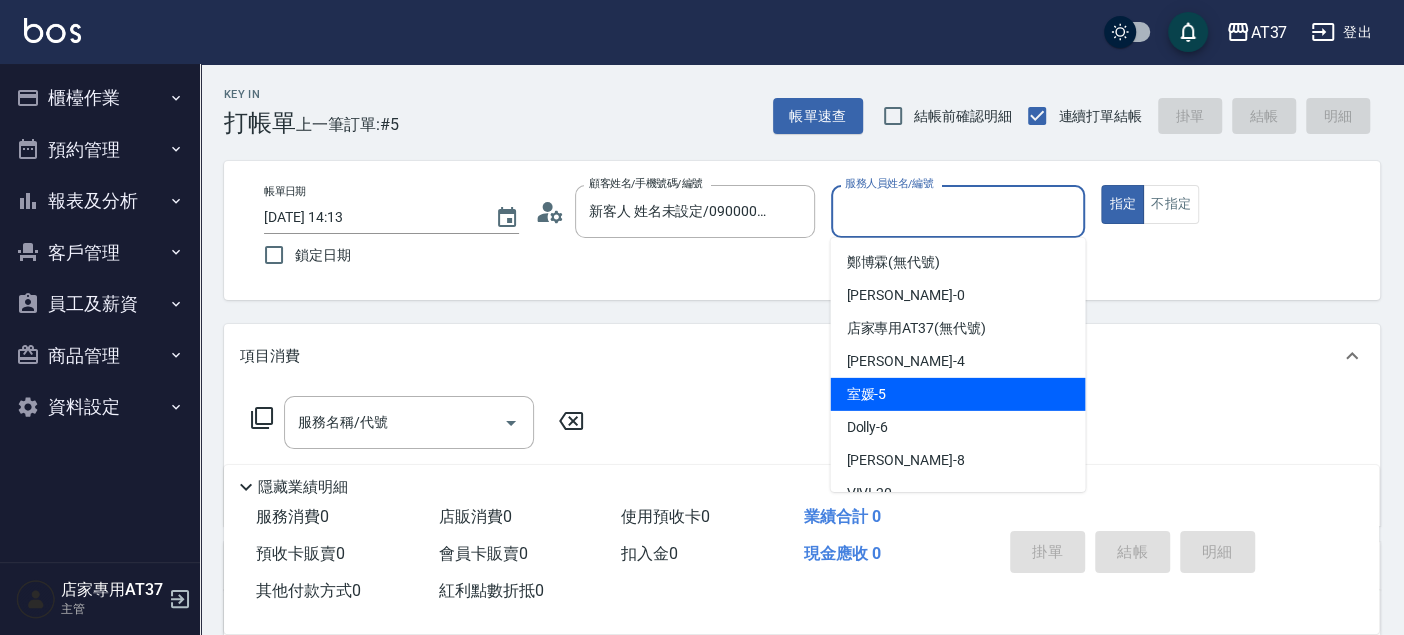 click on "室媛 -5" at bounding box center [957, 394] 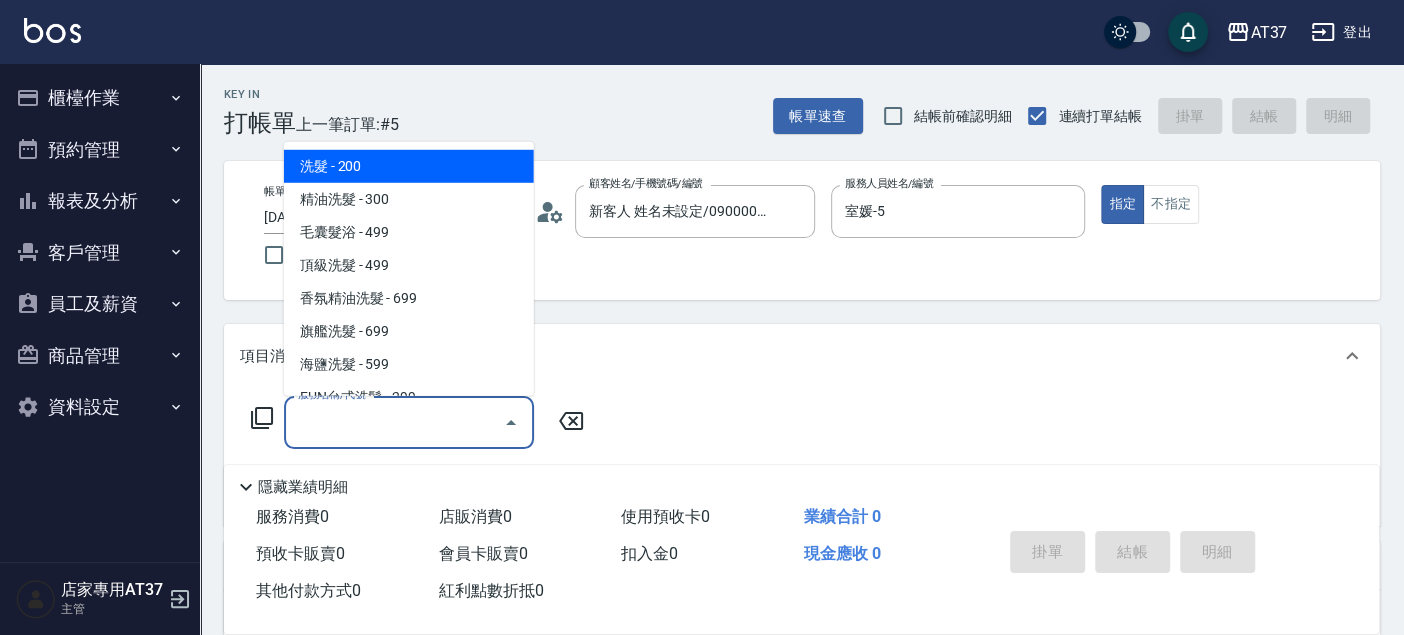 click on "服務名稱/代號" at bounding box center [394, 422] 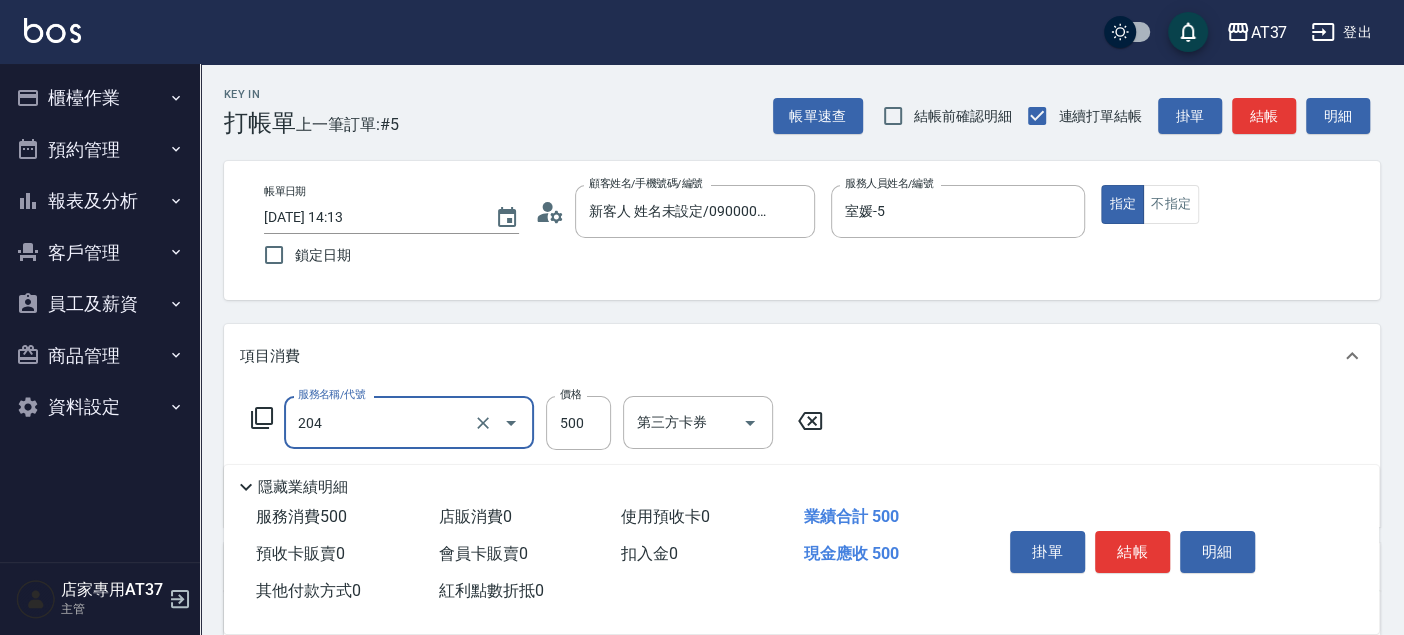 type on "A級洗+剪(204)" 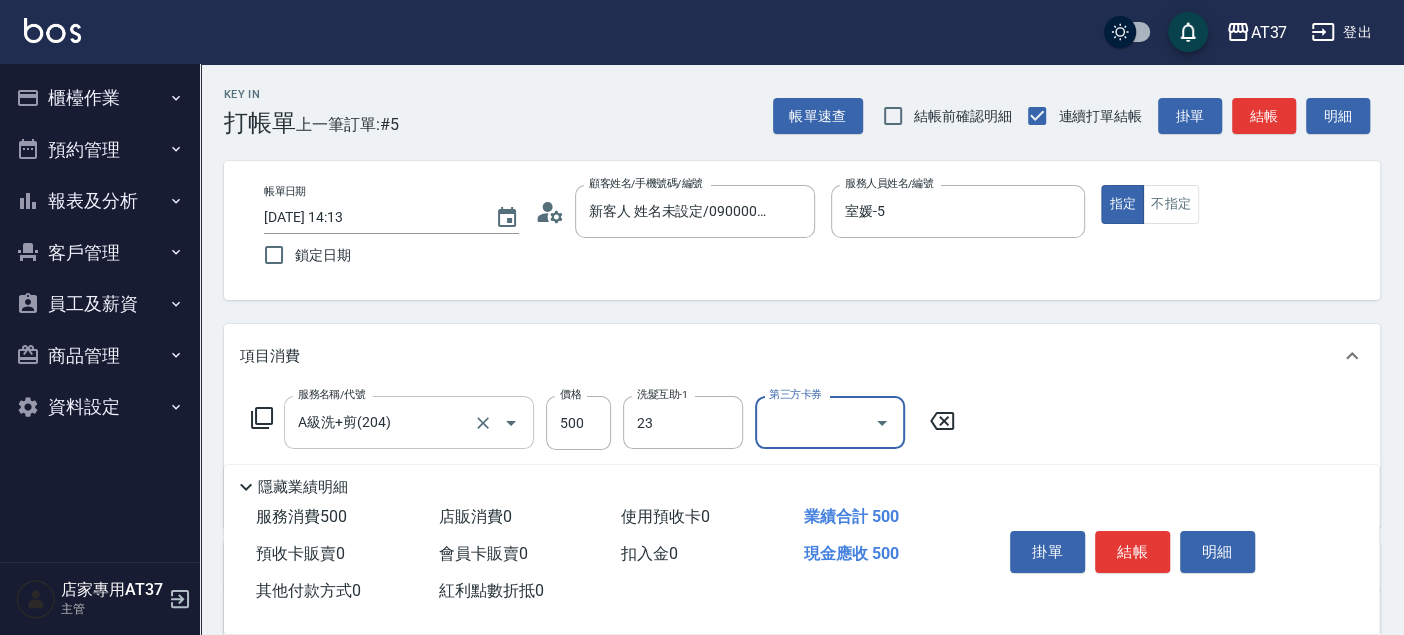 type on "致穎-23" 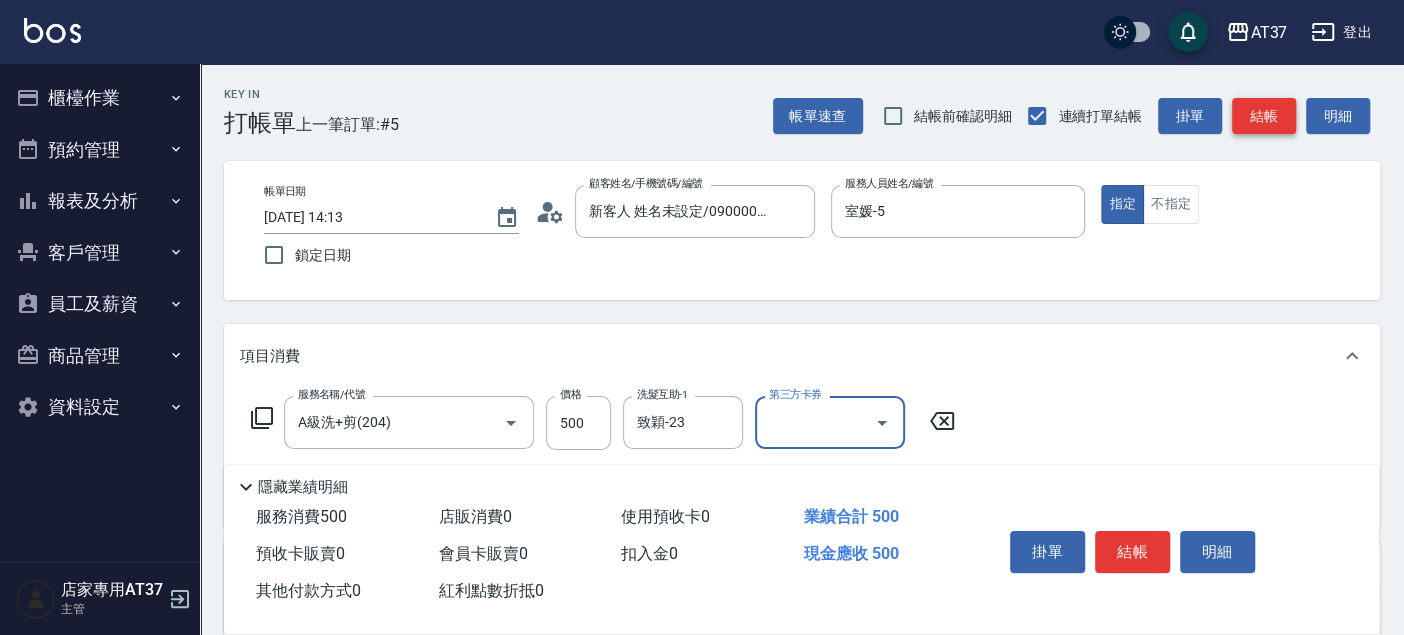 click on "結帳" at bounding box center (1264, 116) 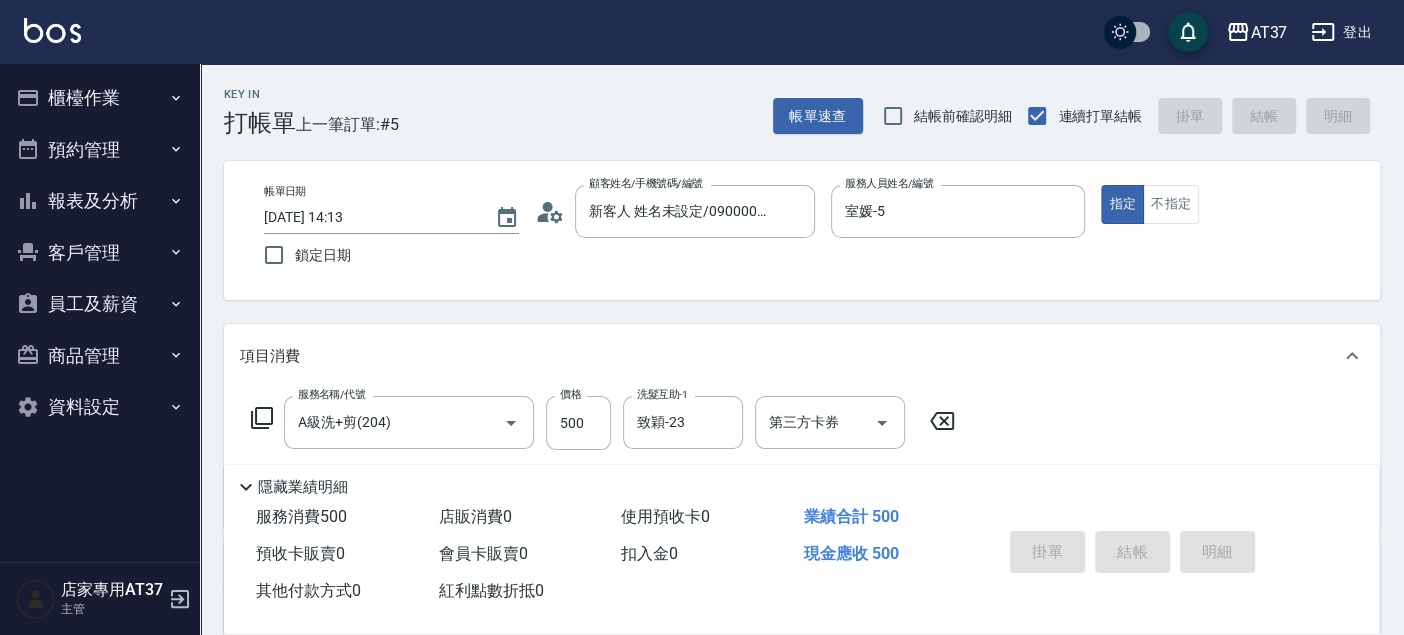 type on "2025/07/16 15:32" 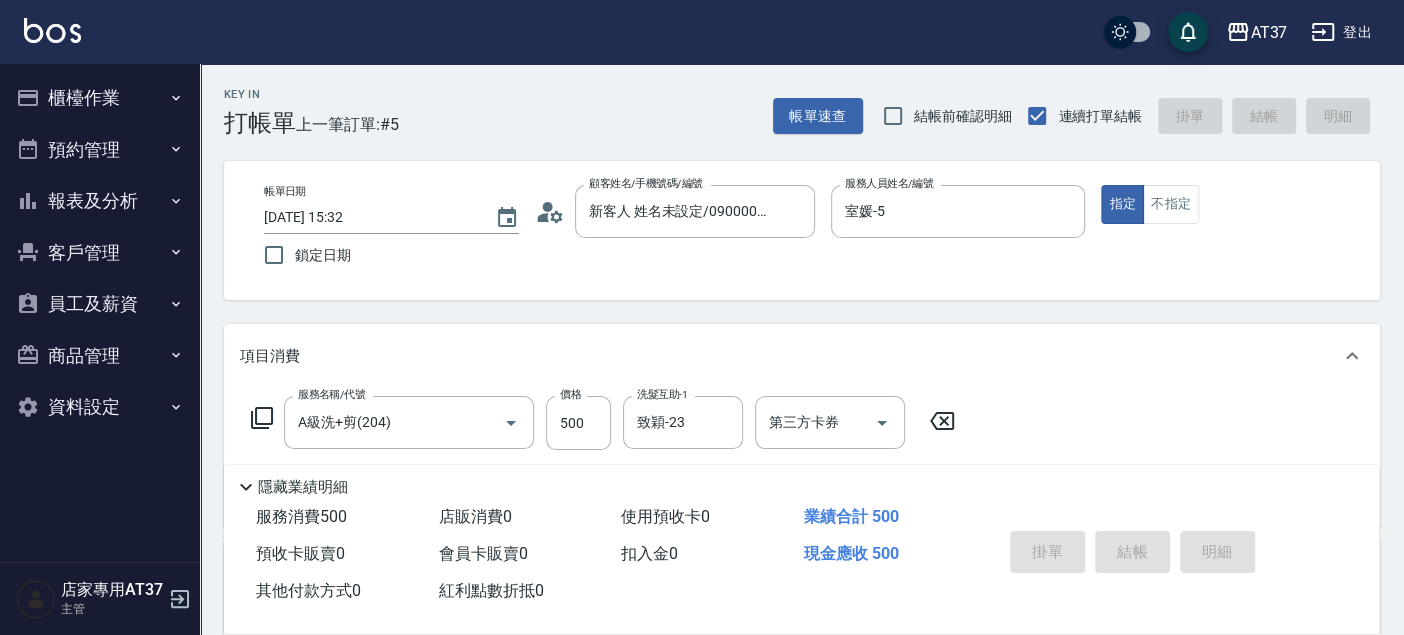 type 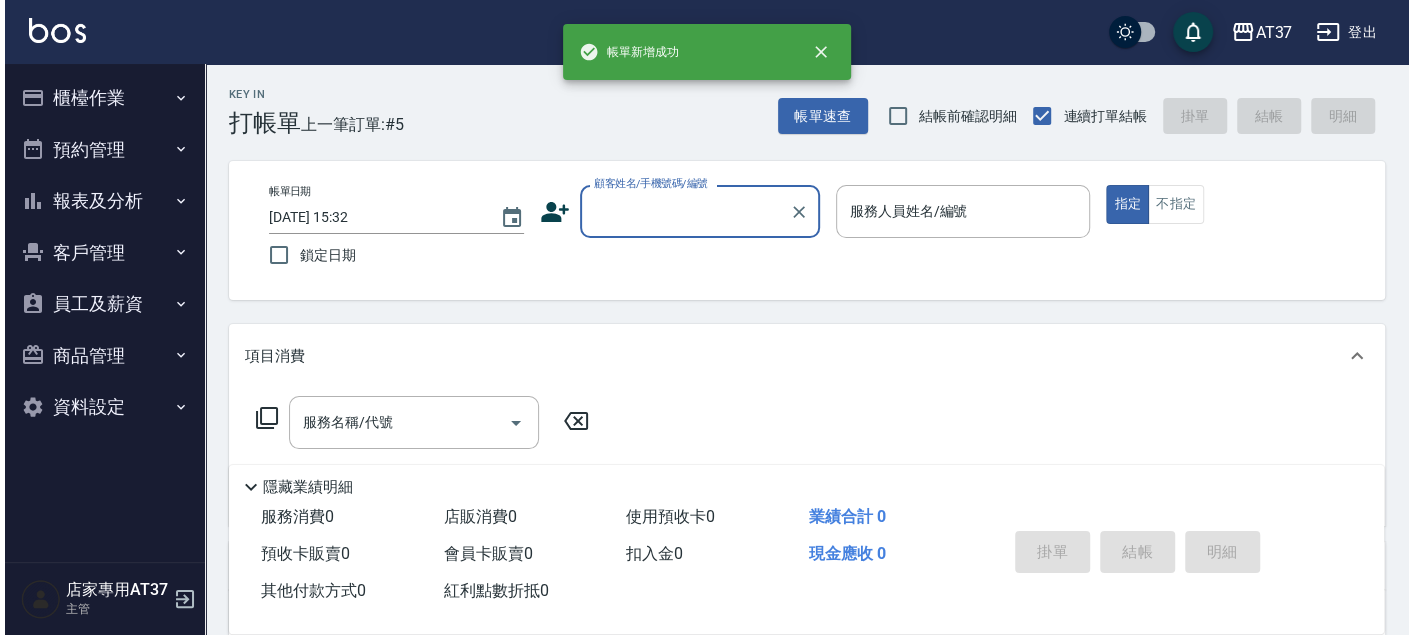 scroll, scrollTop: 0, scrollLeft: 0, axis: both 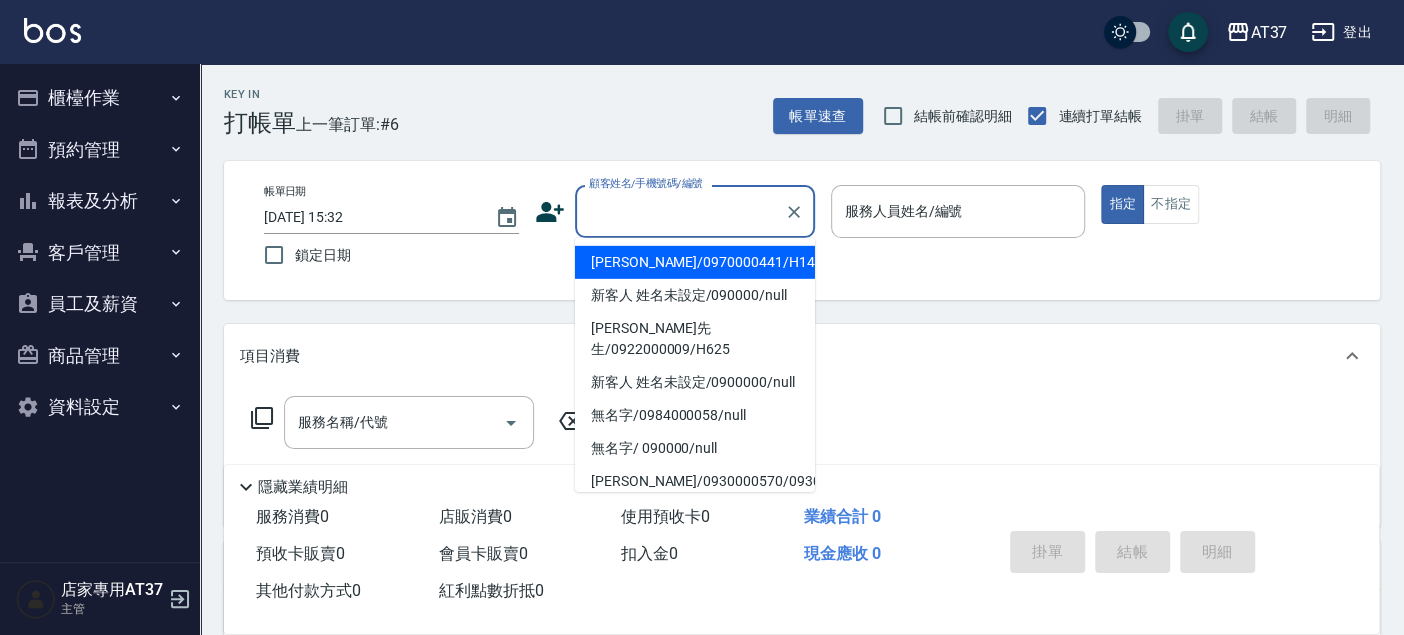 click on "顧客姓名/手機號碼/編號" at bounding box center [680, 211] 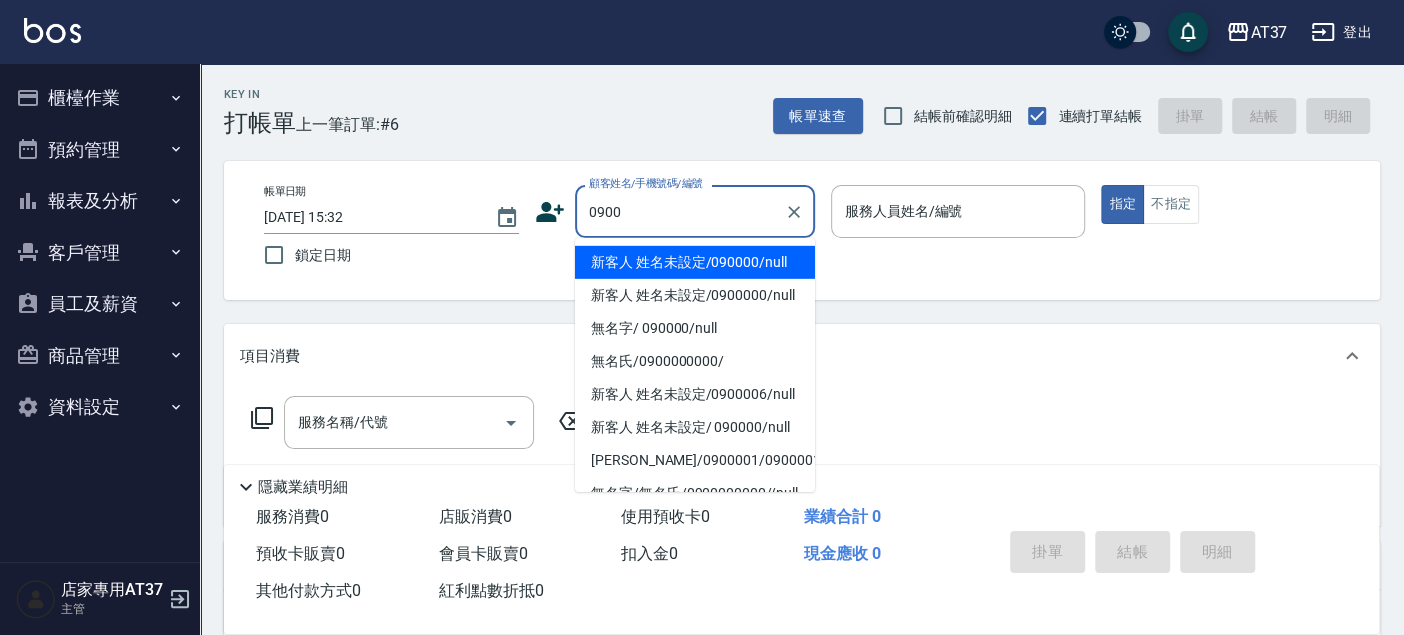 type on "新客人 姓名未設定/090000/null" 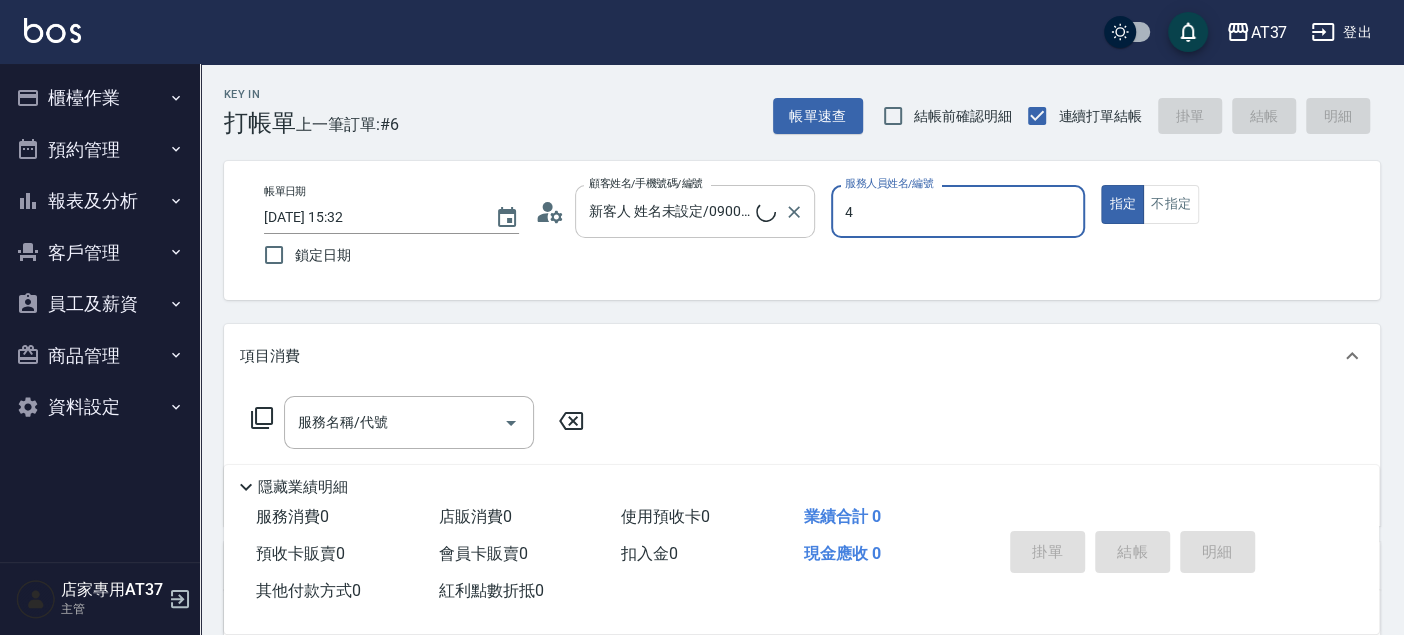 type on "4" 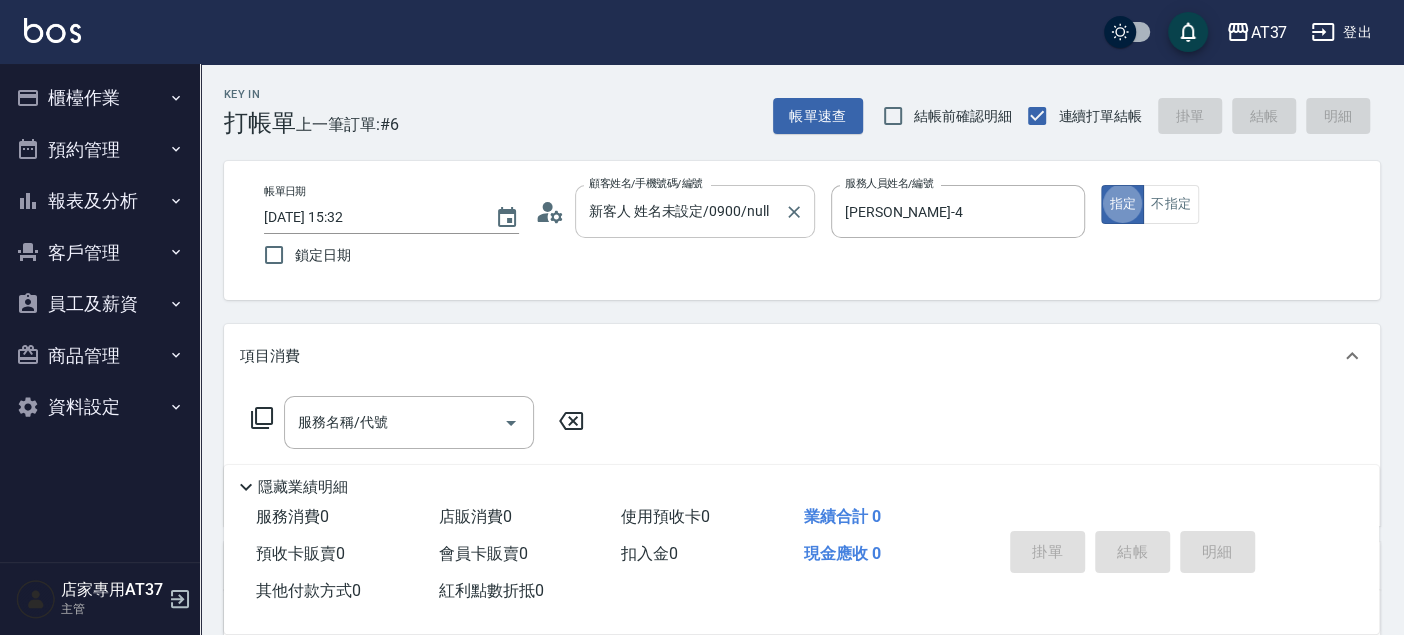 type on "true" 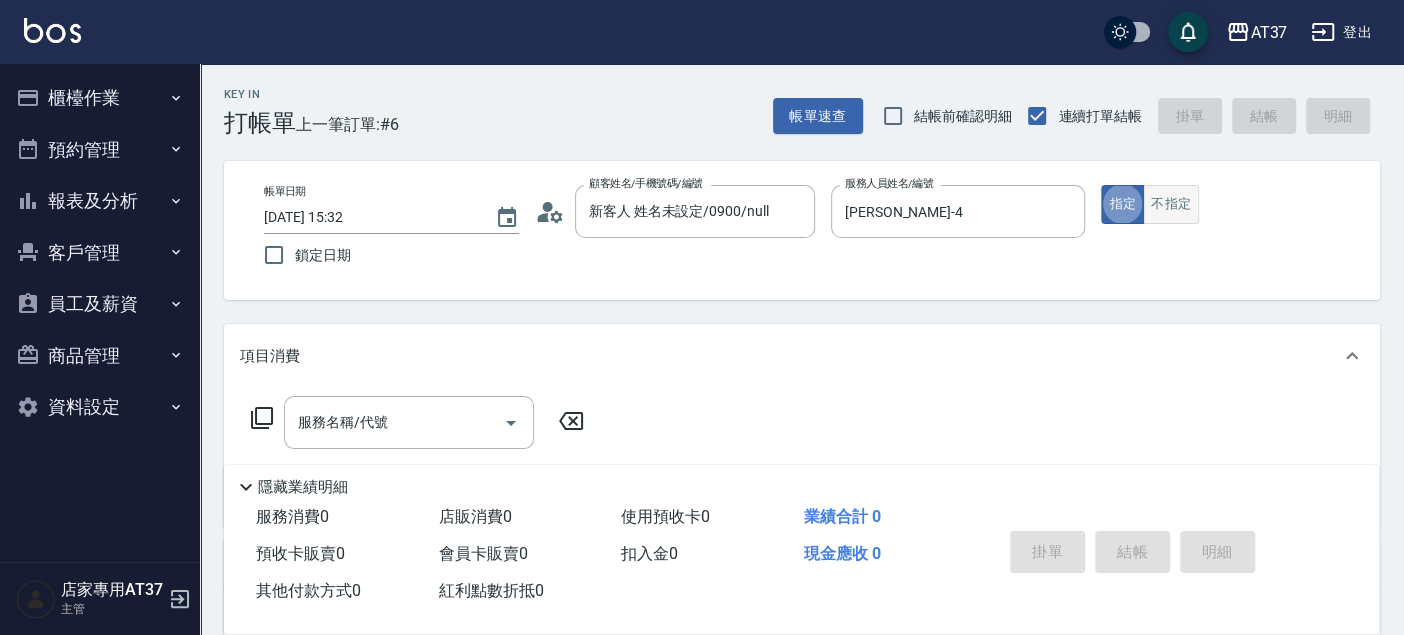 click on "不指定" at bounding box center [1171, 204] 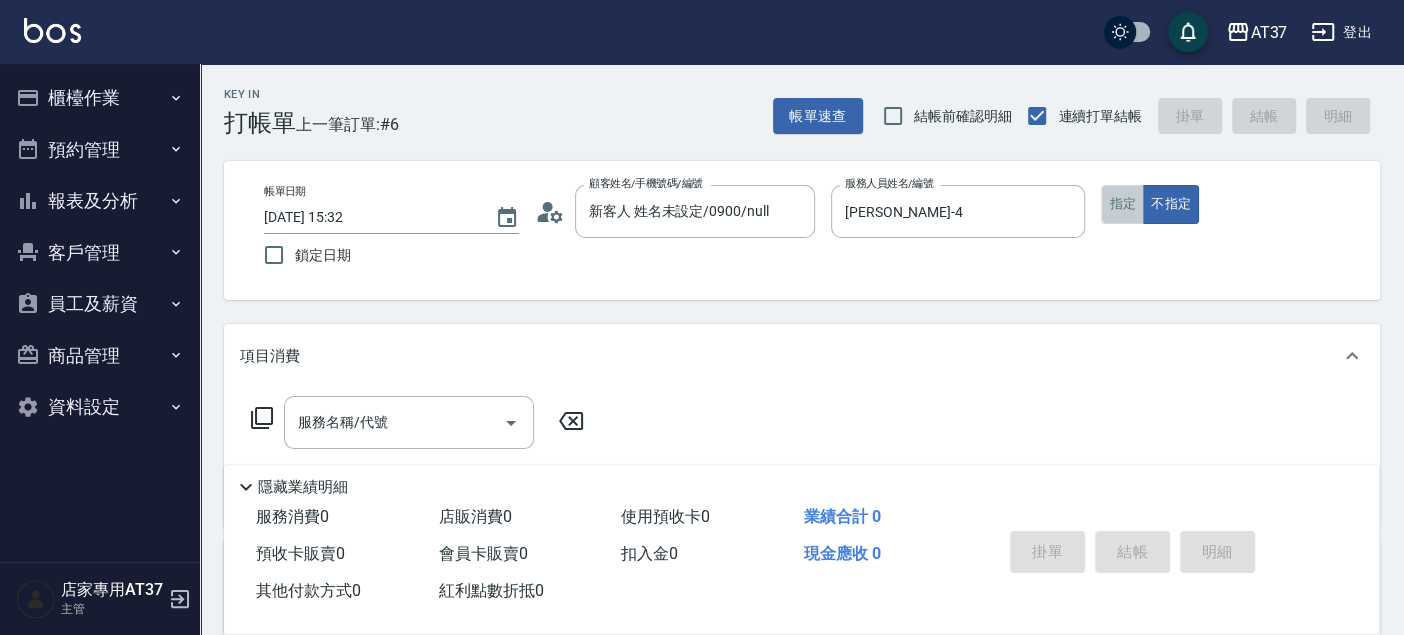 click on "指定" at bounding box center [1122, 204] 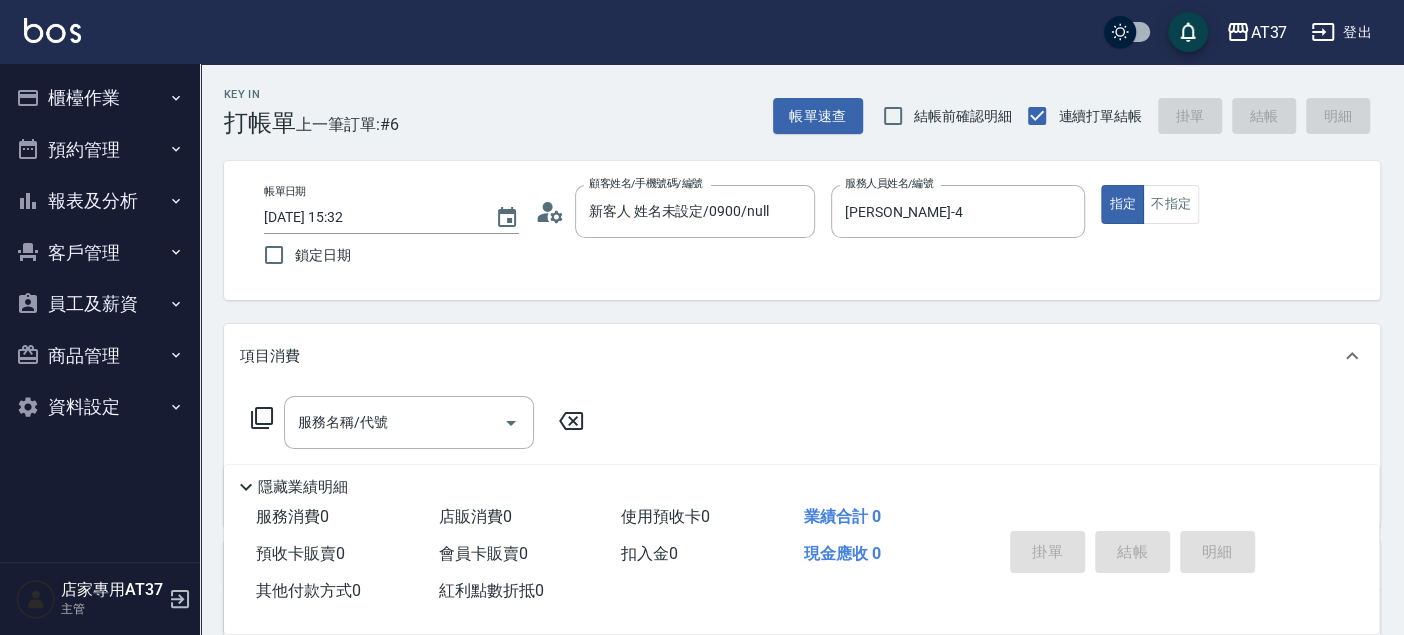 click 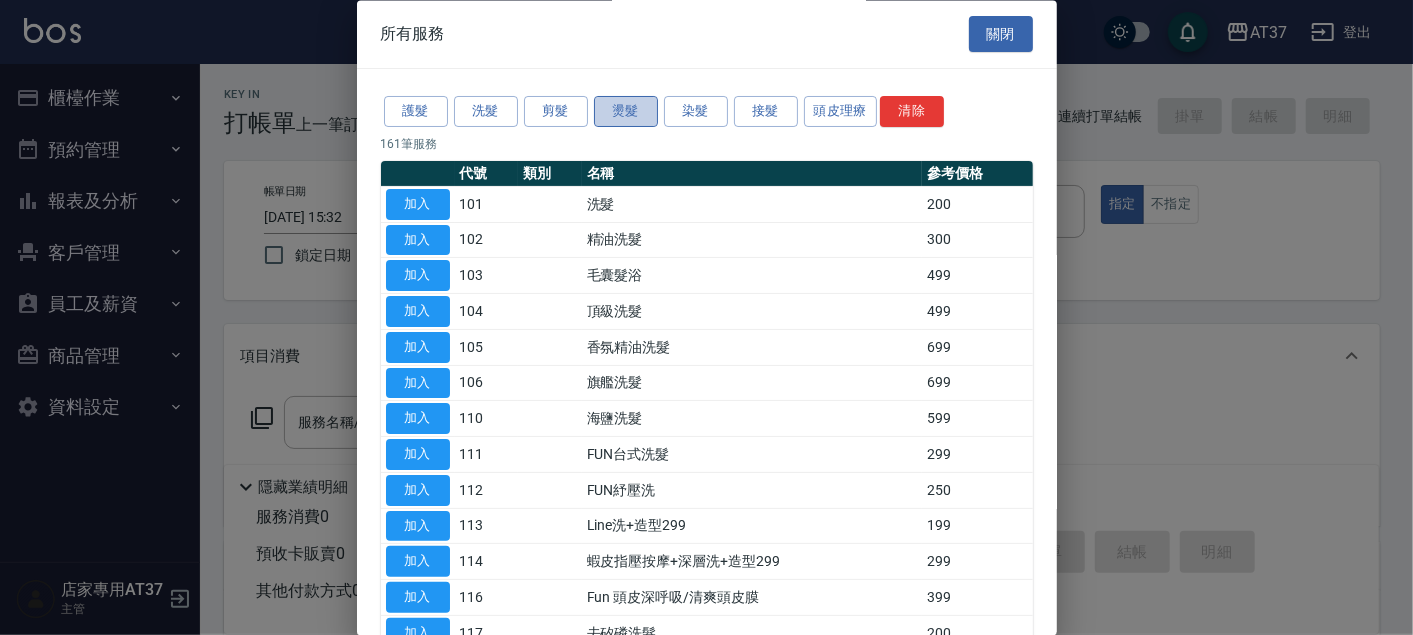 click on "燙髮" at bounding box center (626, 112) 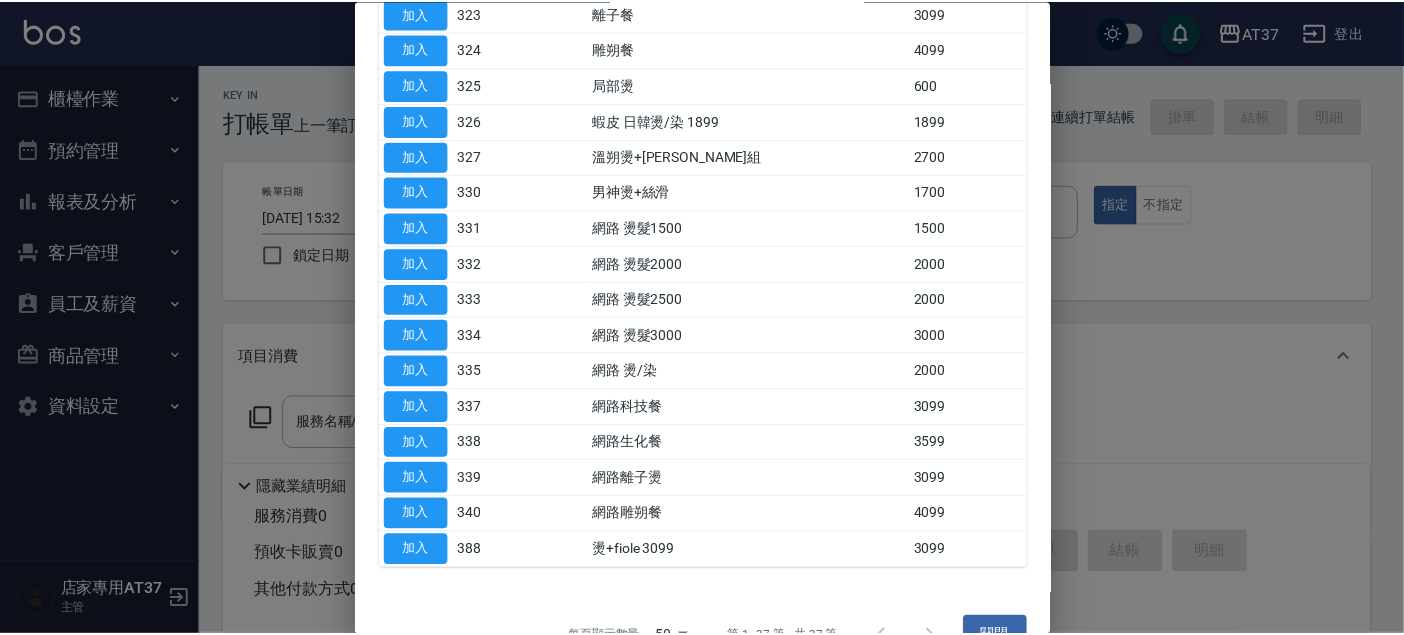scroll, scrollTop: 972, scrollLeft: 0, axis: vertical 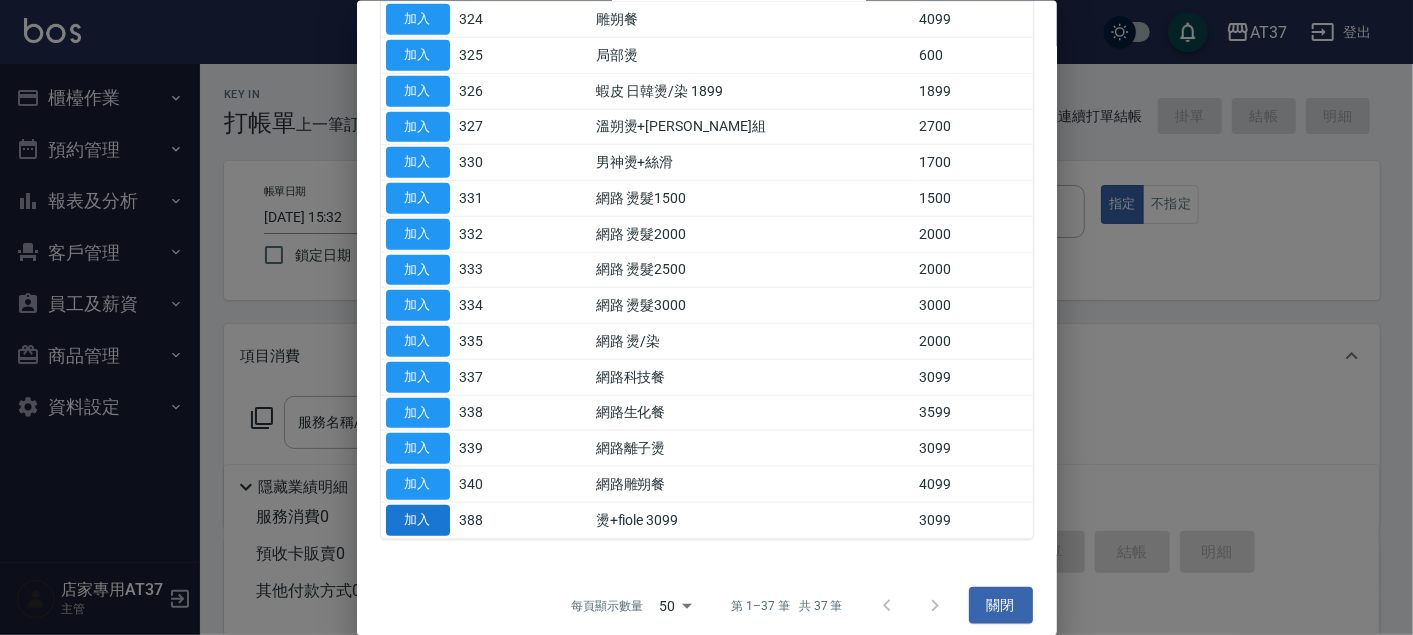 click on "加入" at bounding box center (418, 519) 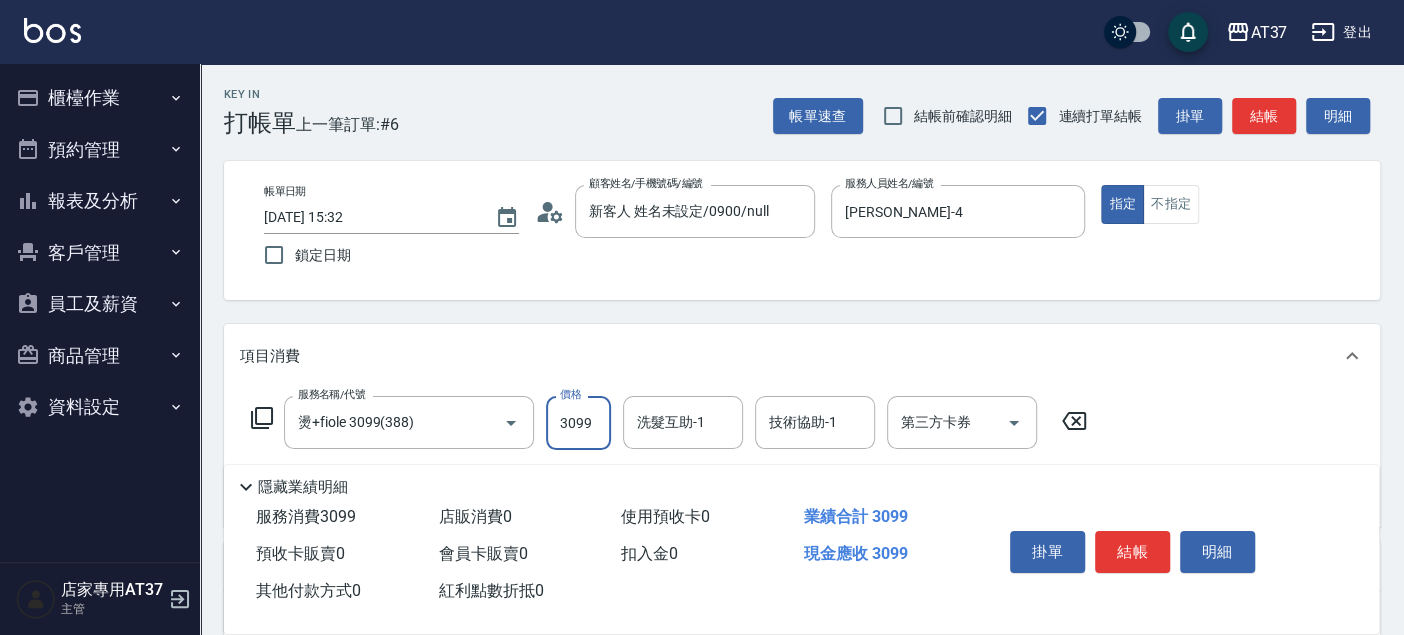 click on "3099" at bounding box center [578, 423] 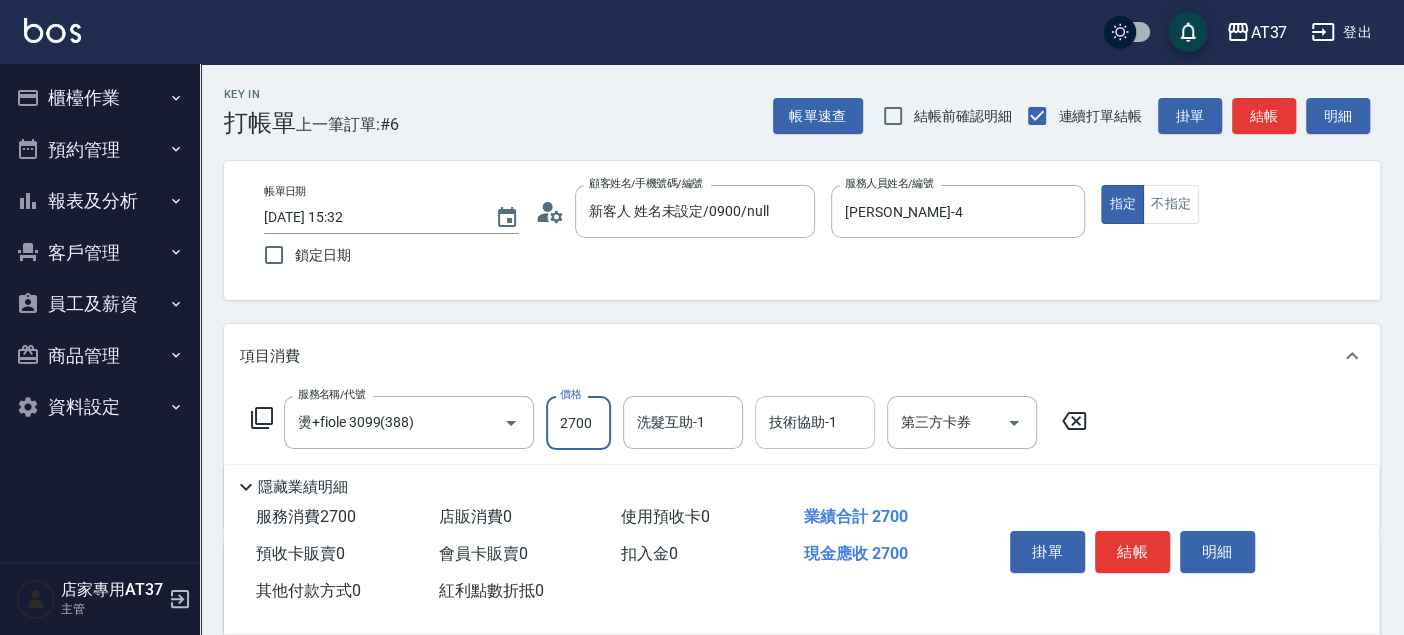 type on "2700" 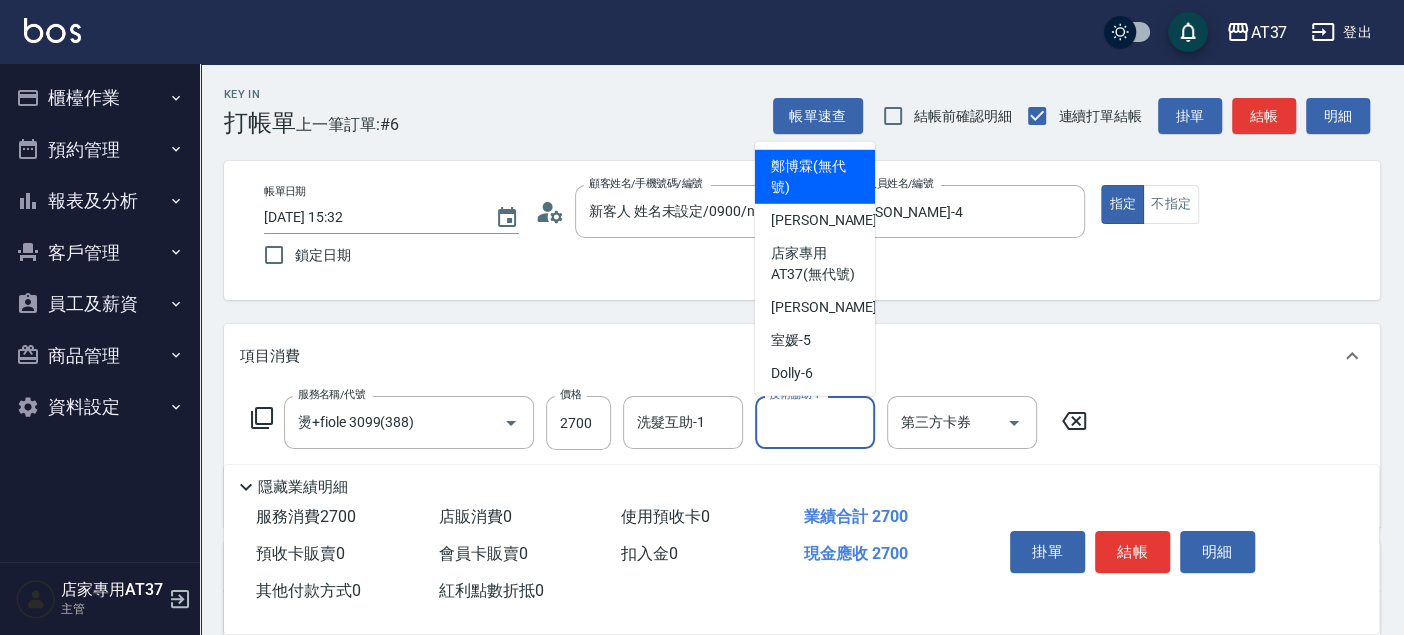 click on "技術協助-1 技術協助-1" at bounding box center (815, 422) 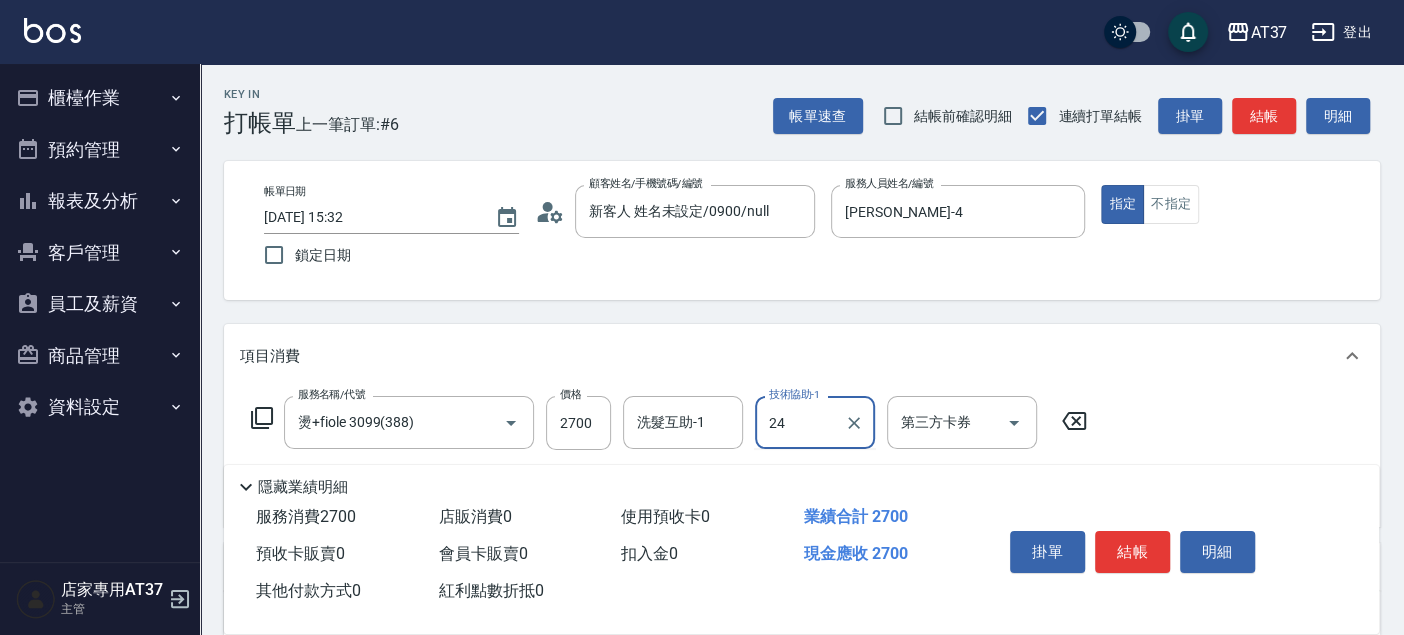 type on "小葉-24" 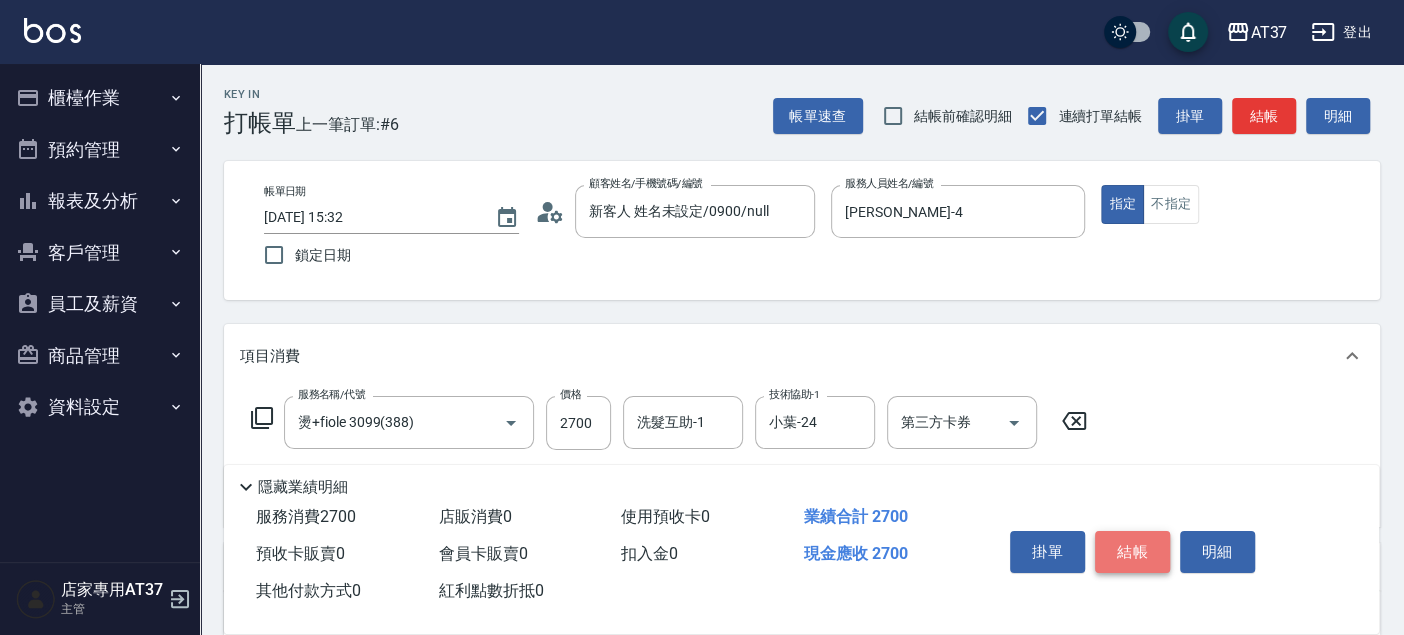 click on "結帳" at bounding box center (1132, 552) 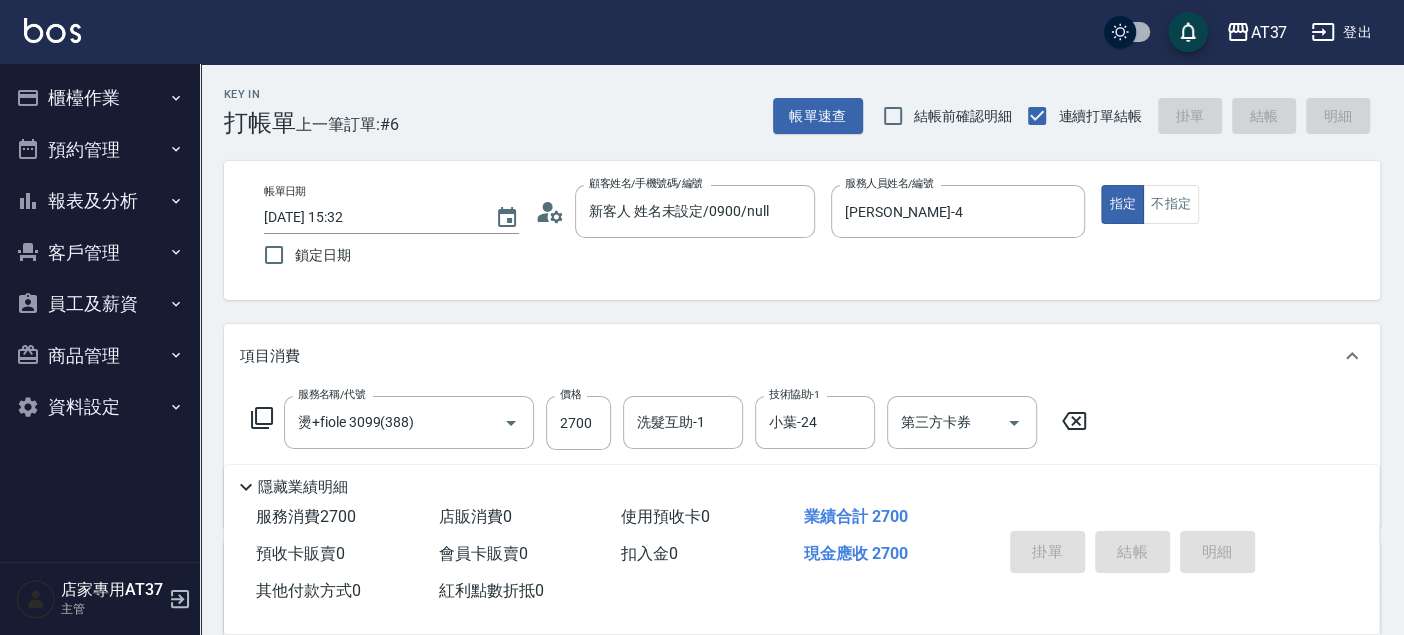 type on "2025/07/16 15:38" 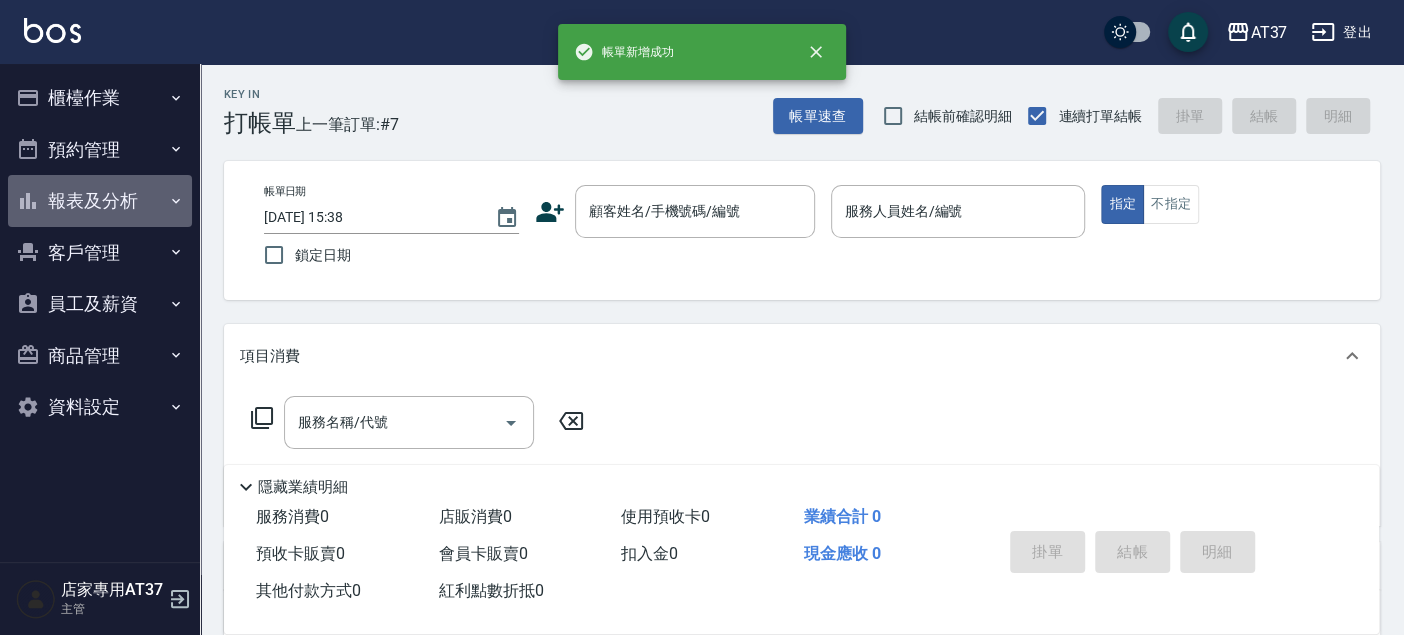 click on "報表及分析" at bounding box center (100, 201) 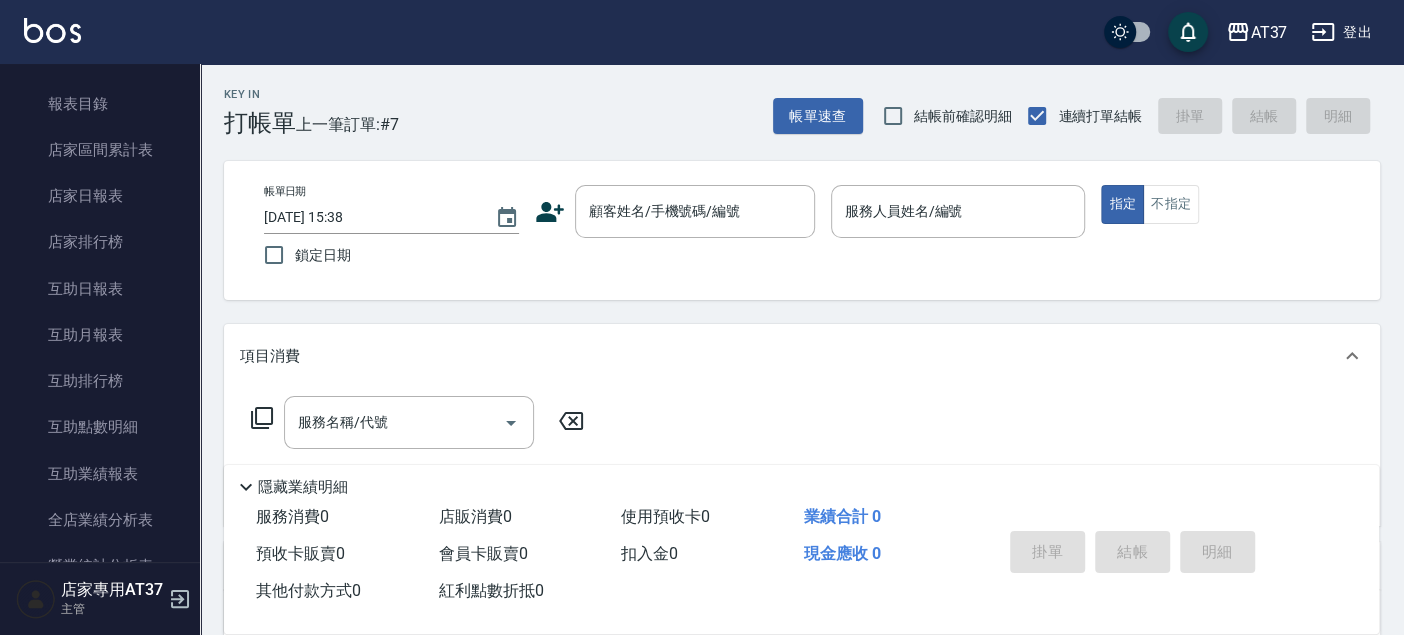 scroll, scrollTop: 555, scrollLeft: 0, axis: vertical 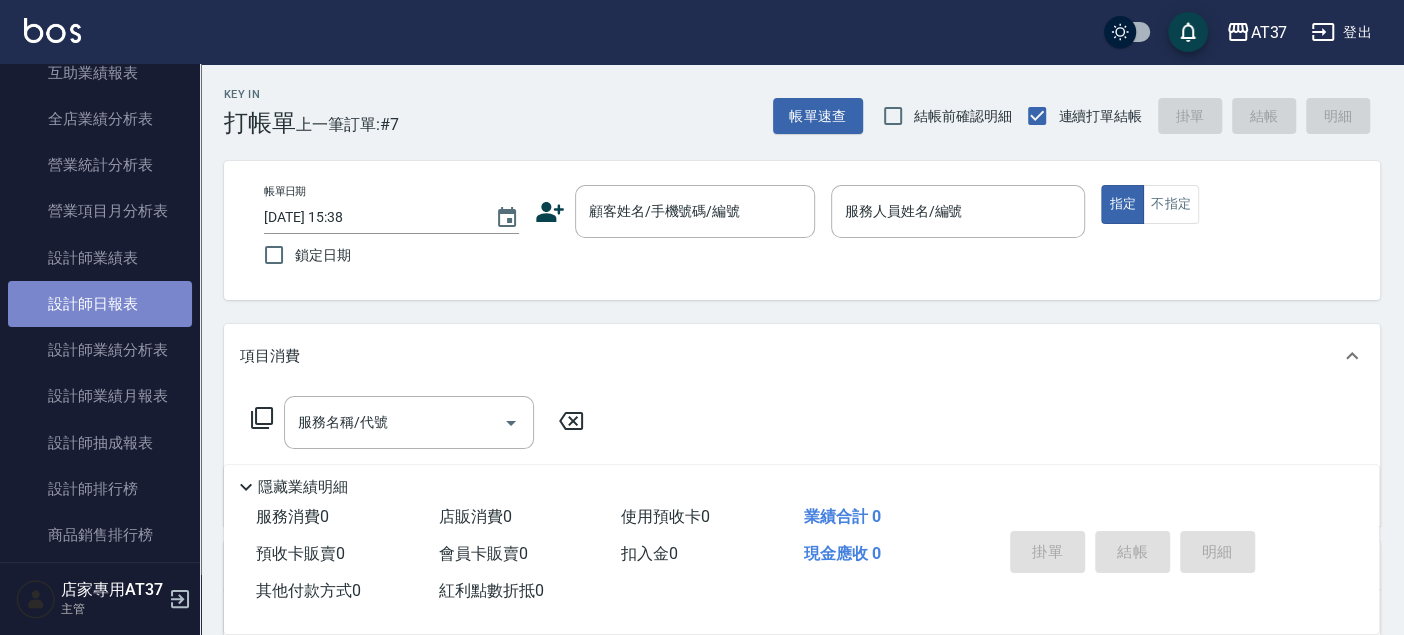 click on "設計師日報表" at bounding box center [100, 304] 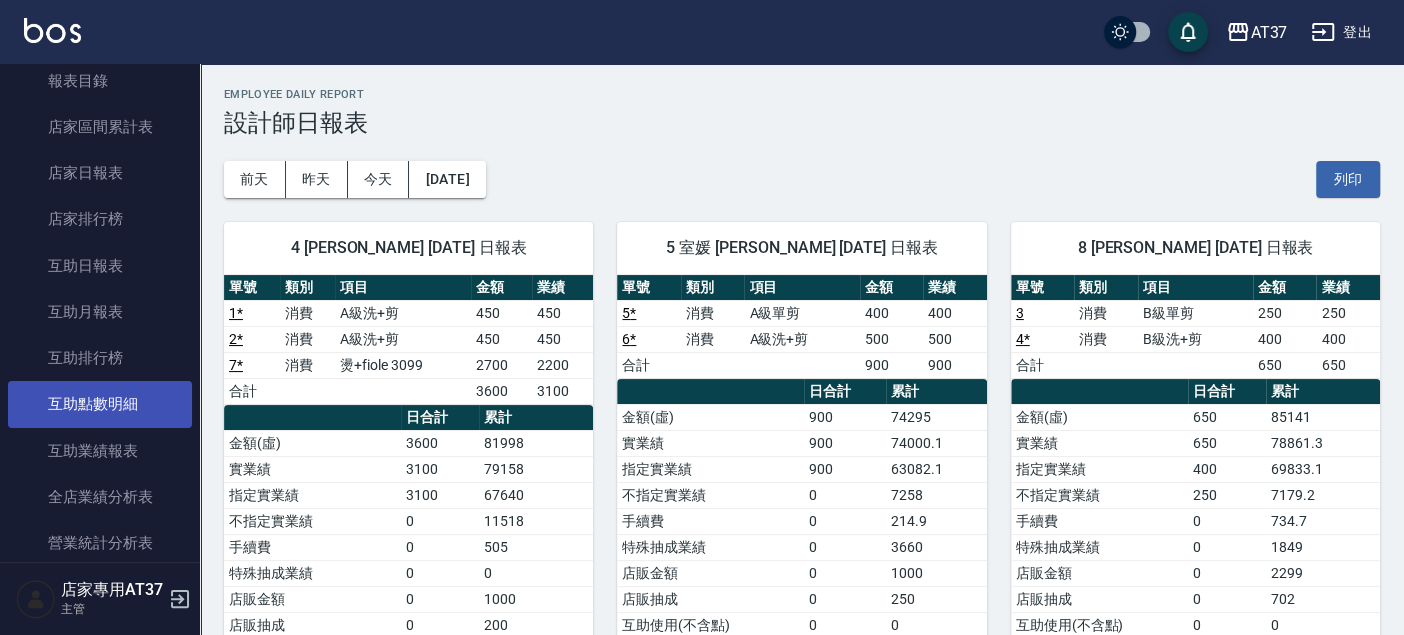 scroll, scrollTop: 0, scrollLeft: 0, axis: both 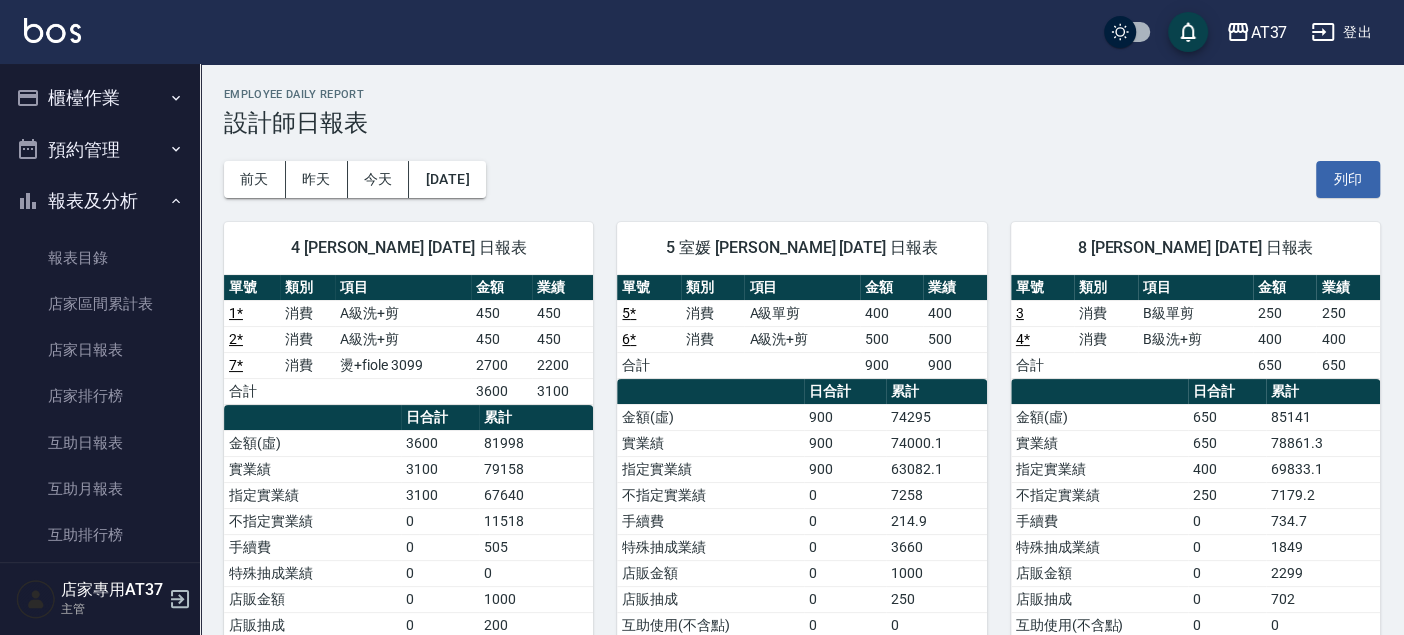 click on "櫃檯作業" at bounding box center [100, 98] 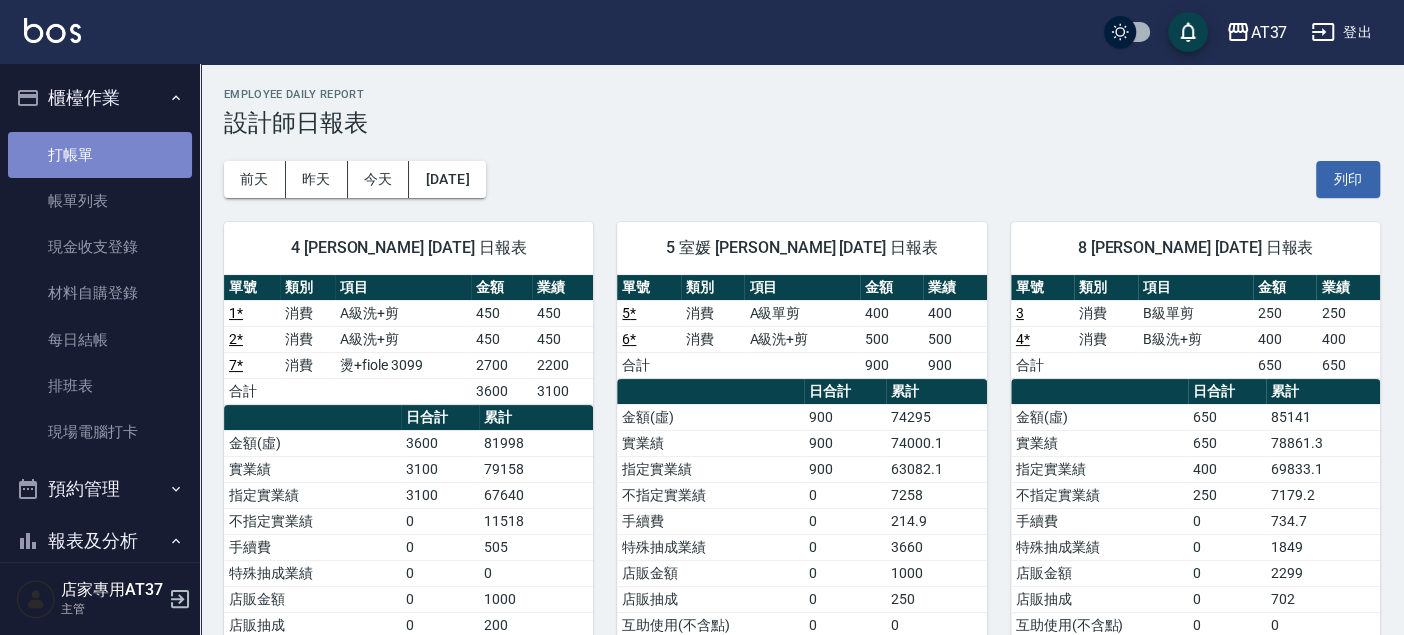 click on "打帳單" at bounding box center [100, 155] 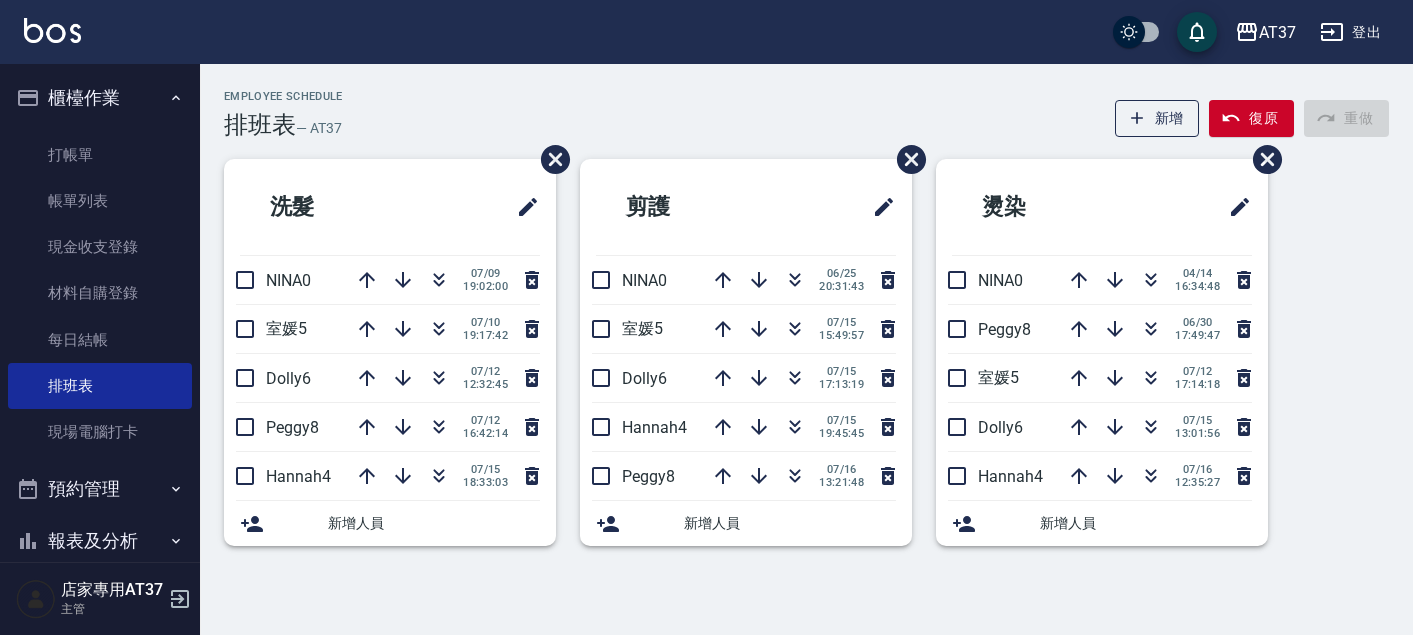 scroll, scrollTop: 0, scrollLeft: 0, axis: both 